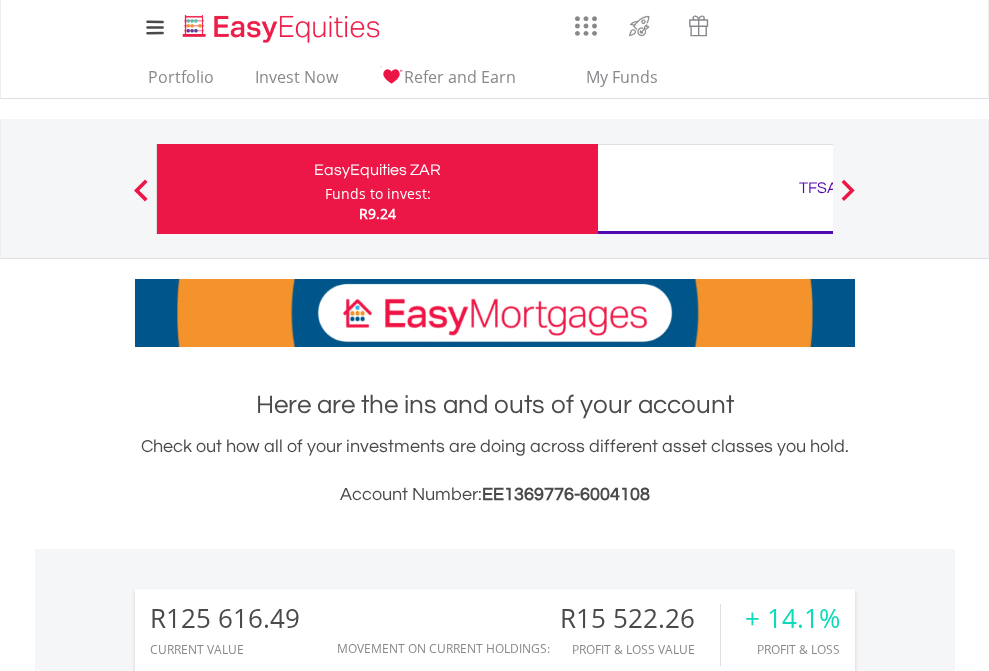 scroll, scrollTop: 0, scrollLeft: 0, axis: both 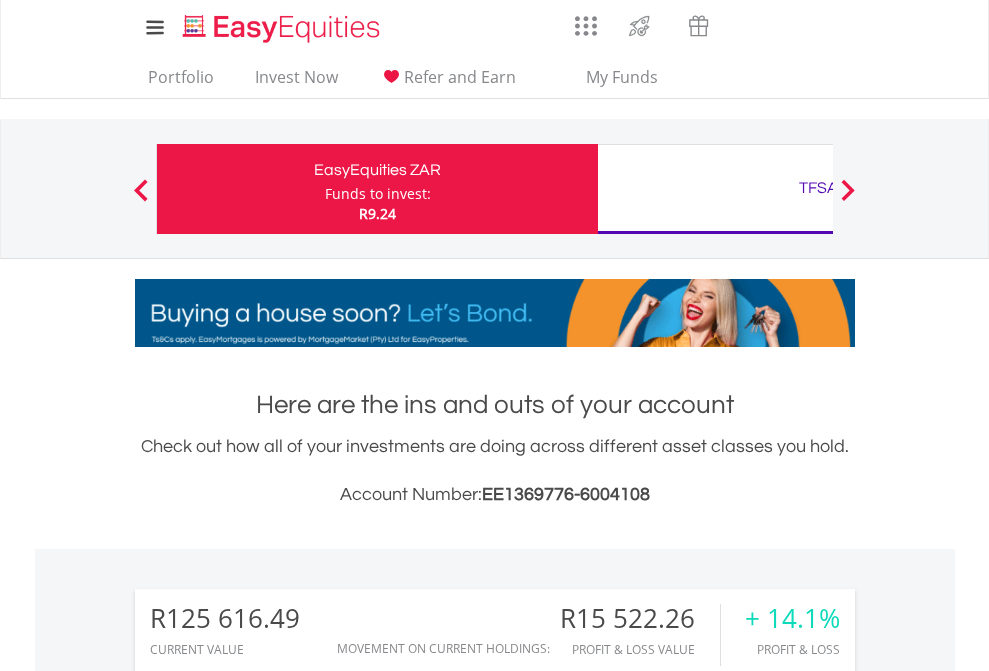 click on "Funds to invest:" at bounding box center (378, 194) 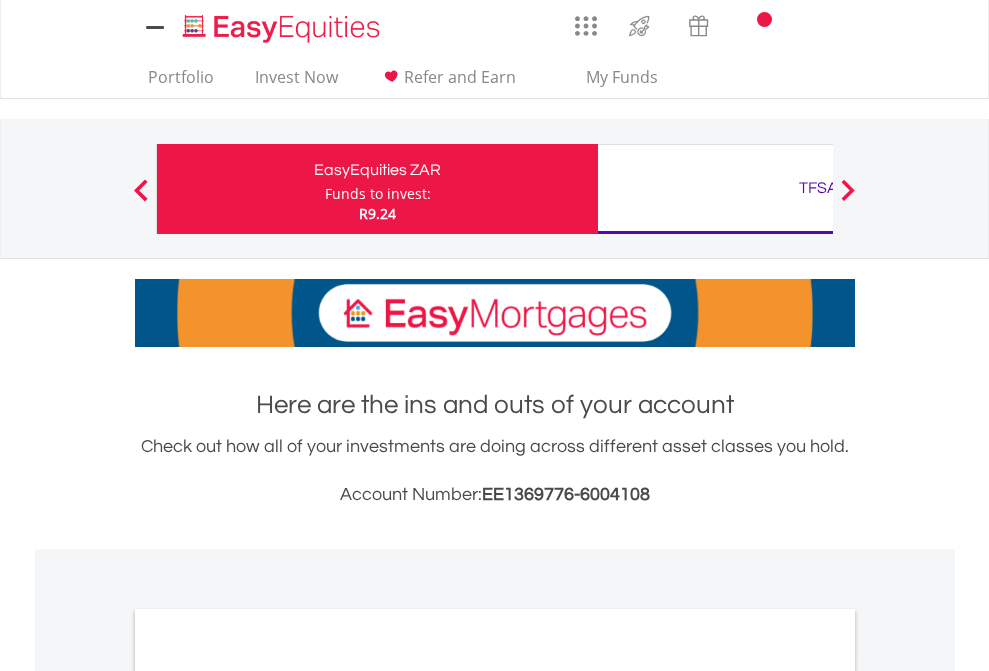 scroll, scrollTop: 0, scrollLeft: 0, axis: both 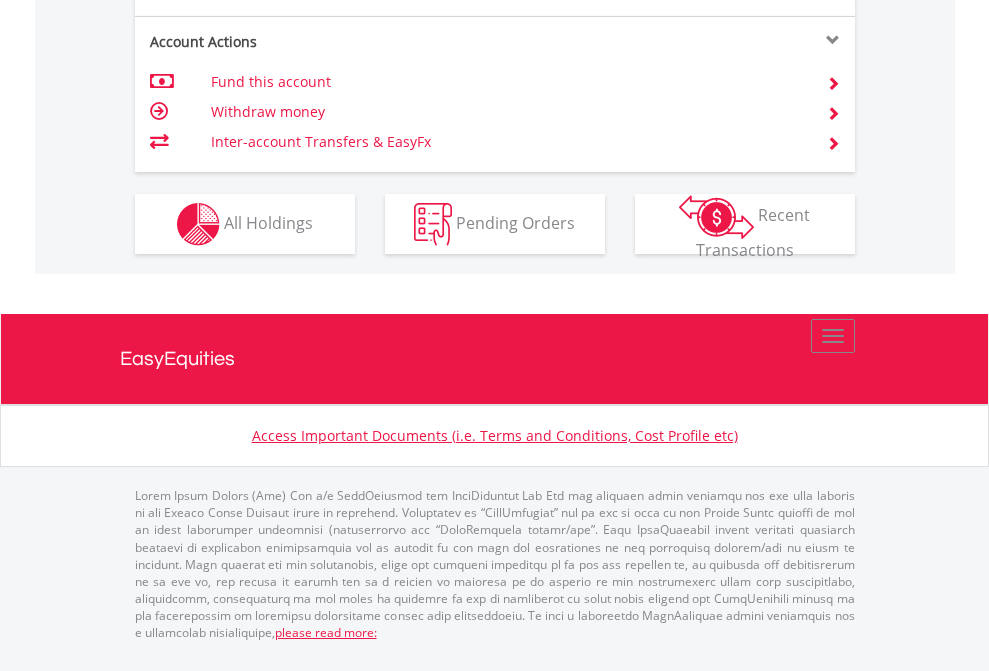click on "Investment types" at bounding box center [706, -337] 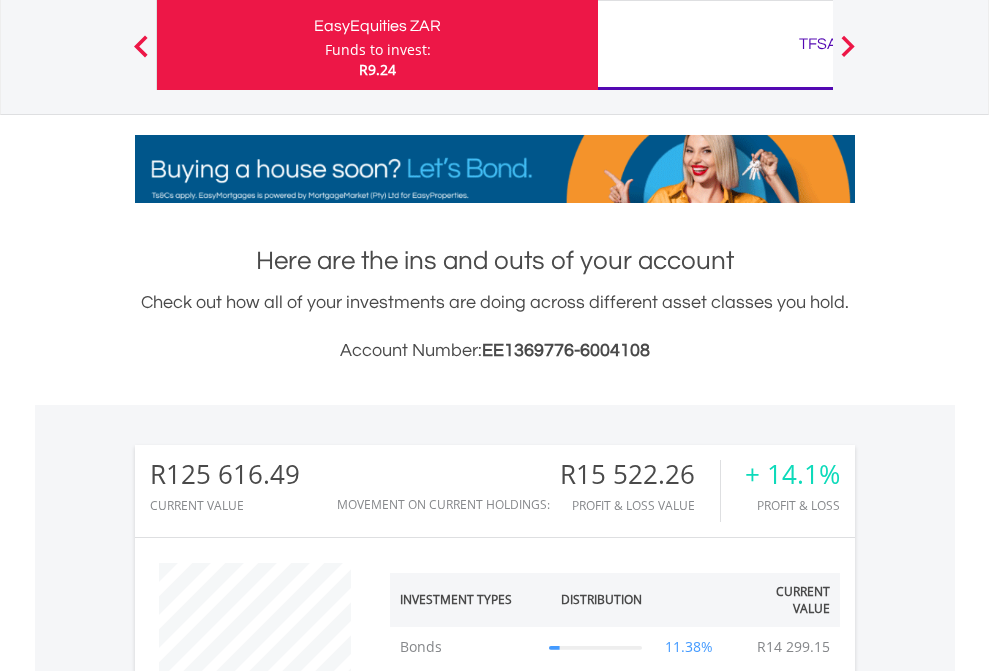 click on "TFSA" at bounding box center [818, 44] 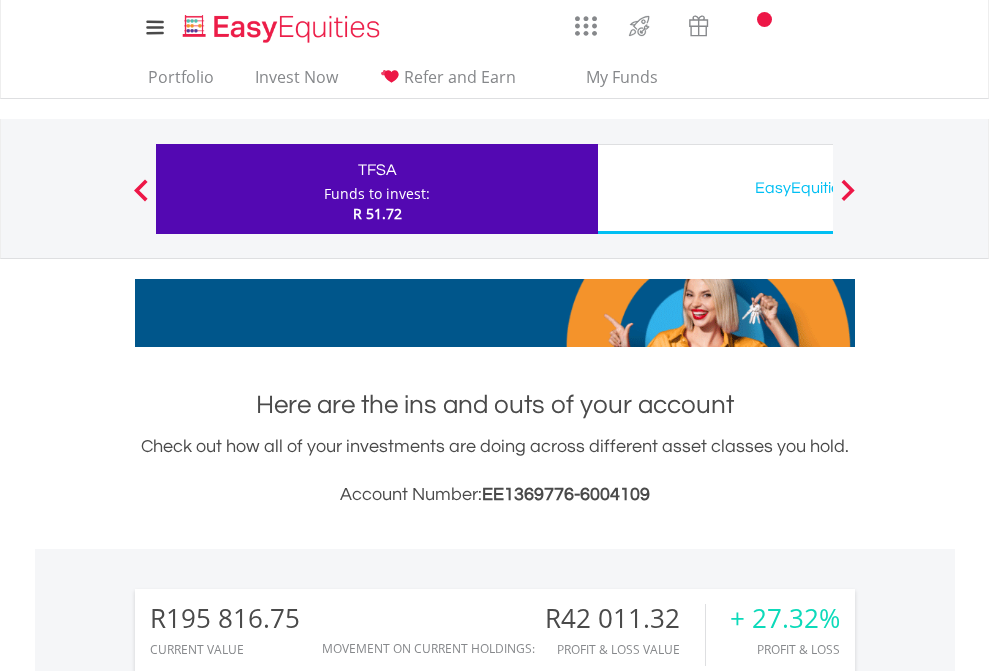 scroll, scrollTop: 0, scrollLeft: 0, axis: both 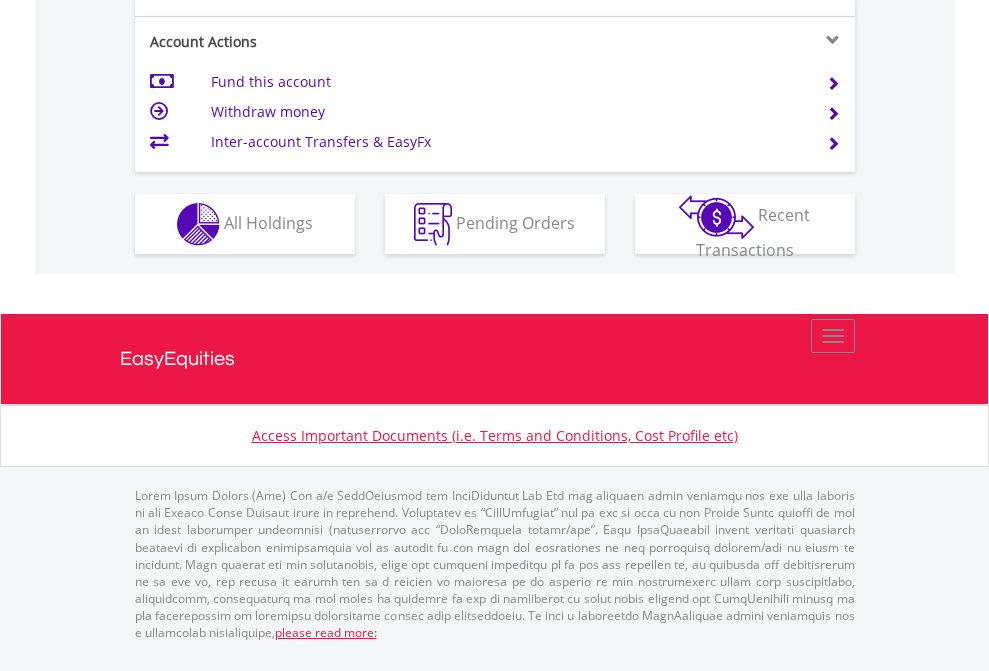 click on "Investment types" at bounding box center (706, -337) 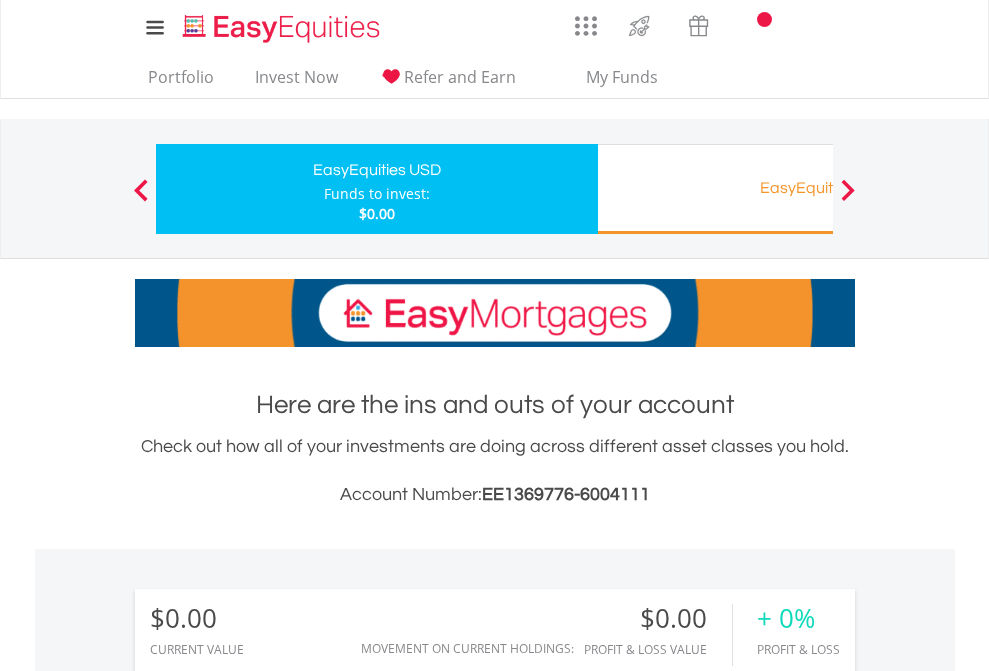 scroll, scrollTop: 0, scrollLeft: 0, axis: both 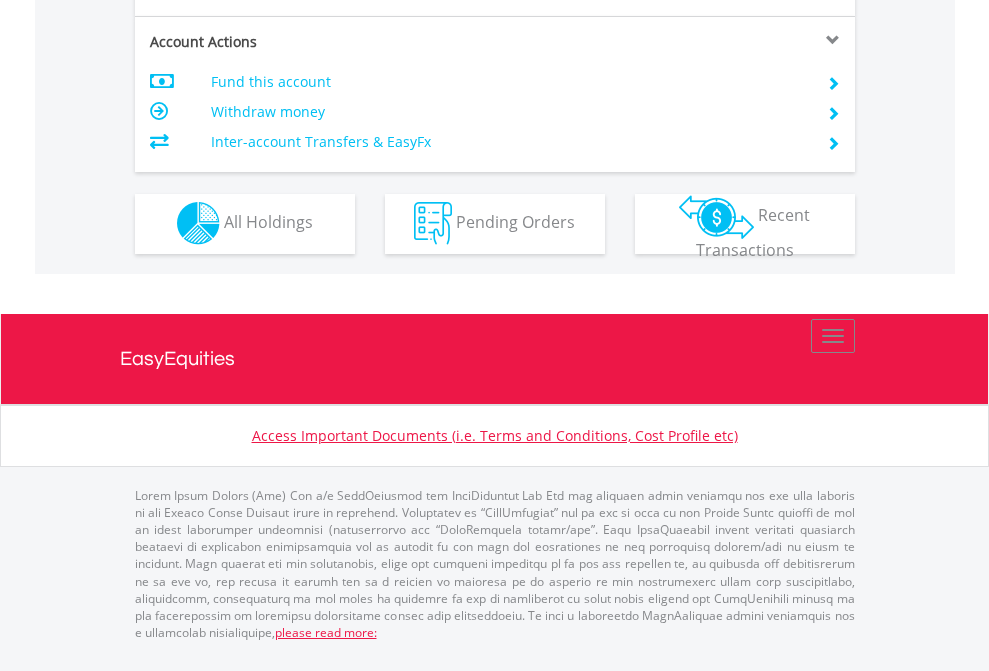 click on "Investment types" at bounding box center (706, -353) 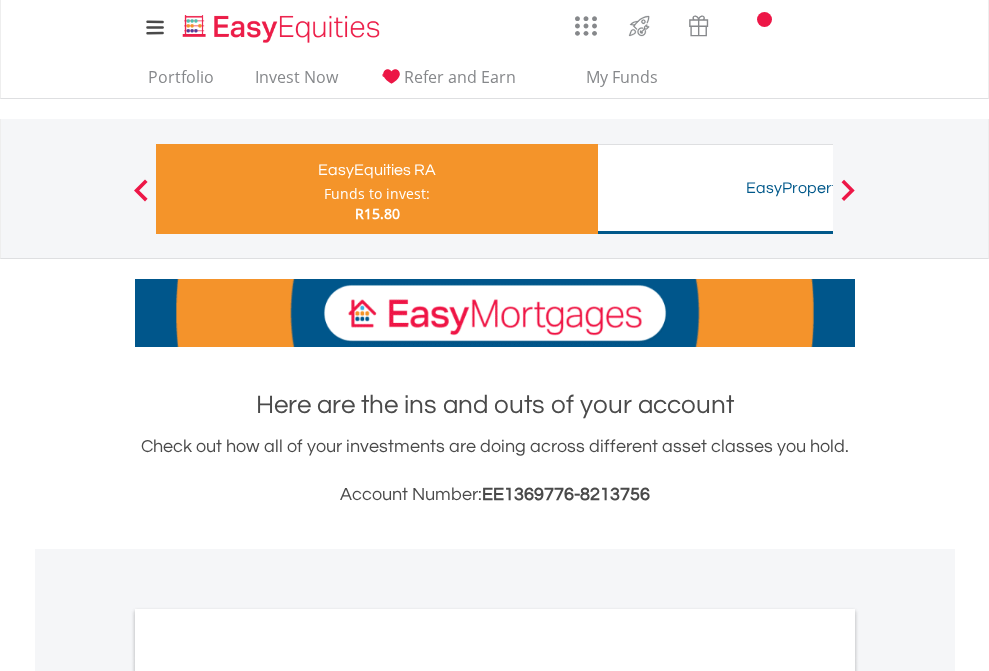 scroll, scrollTop: 0, scrollLeft: 0, axis: both 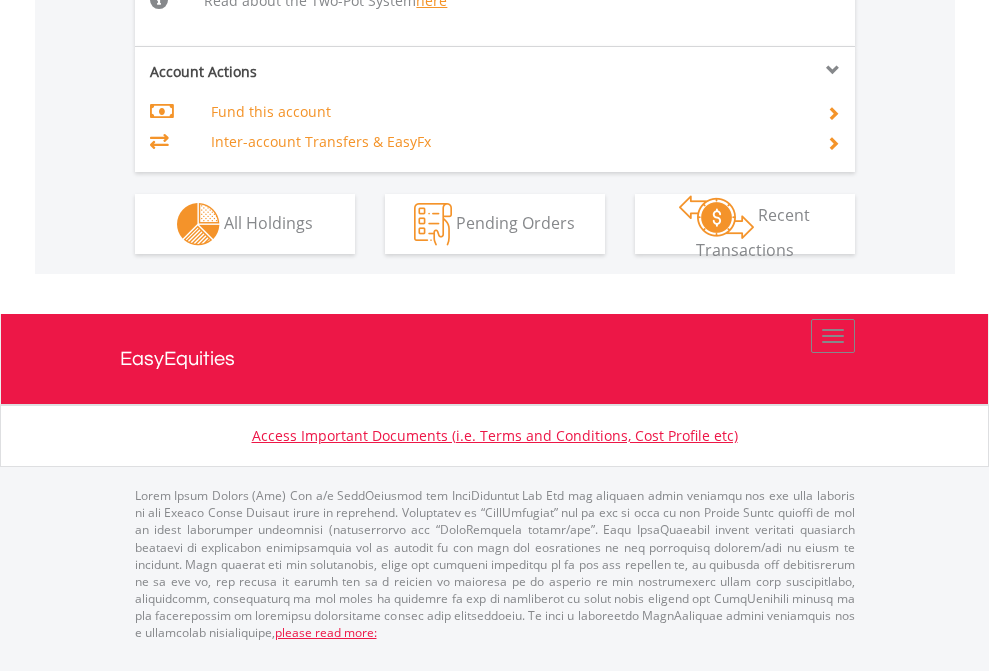 click on "Investment types" at bounding box center [706, -518] 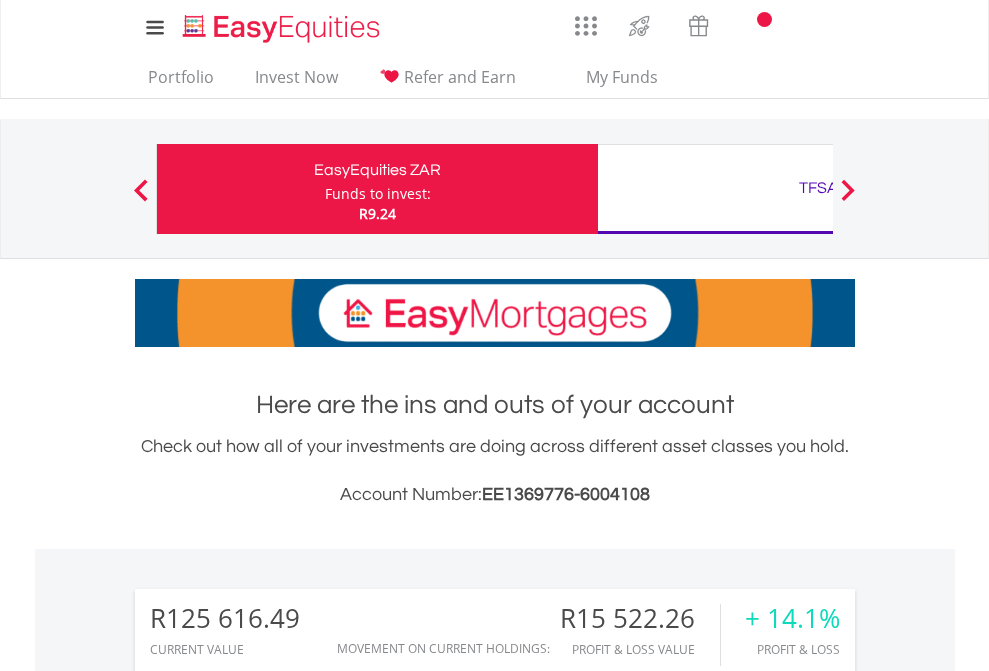 scroll, scrollTop: 1202, scrollLeft: 0, axis: vertical 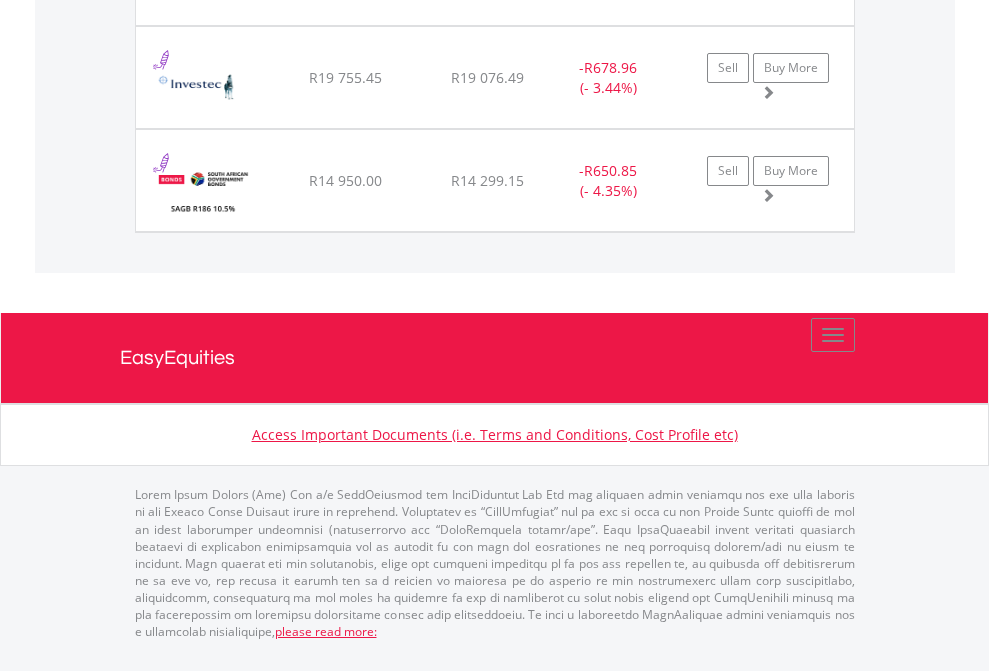 click on "TFSA" at bounding box center [818, -1831] 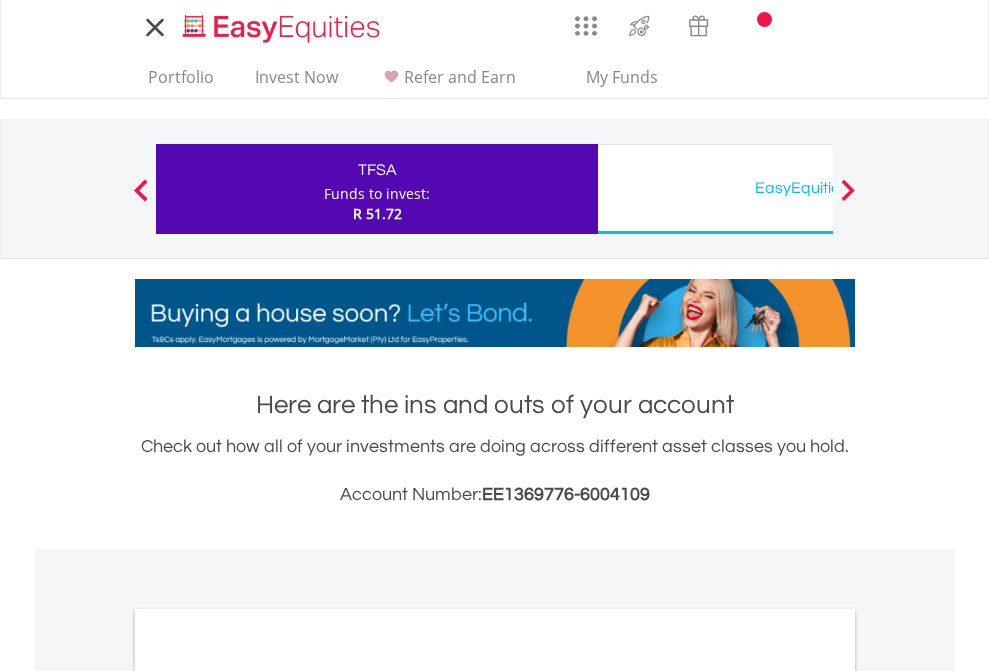 scroll, scrollTop: 0, scrollLeft: 0, axis: both 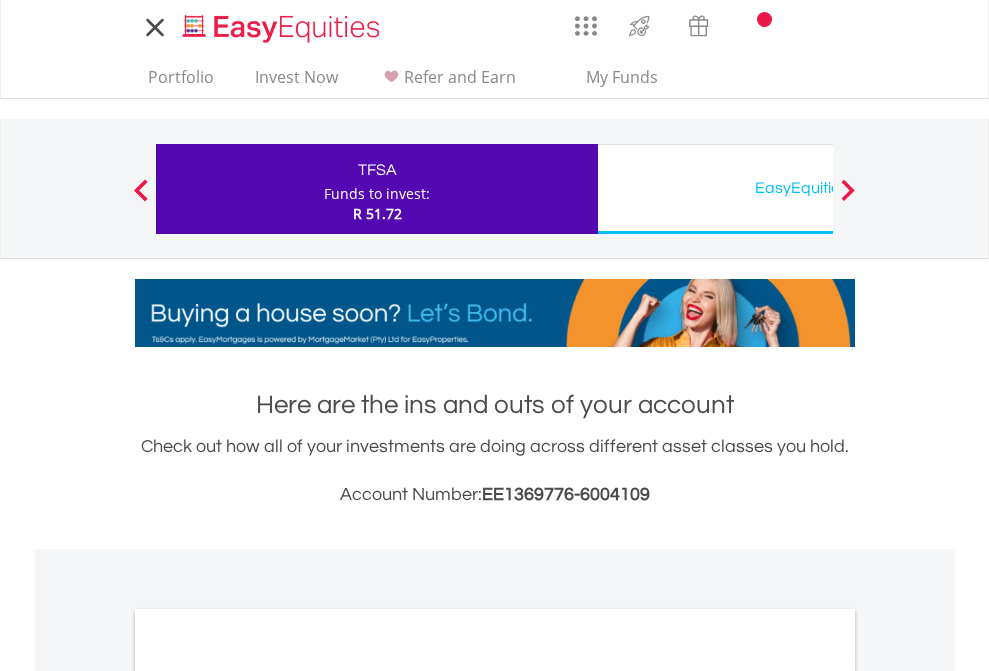 click on "All Holdings" at bounding box center (268, 1096) 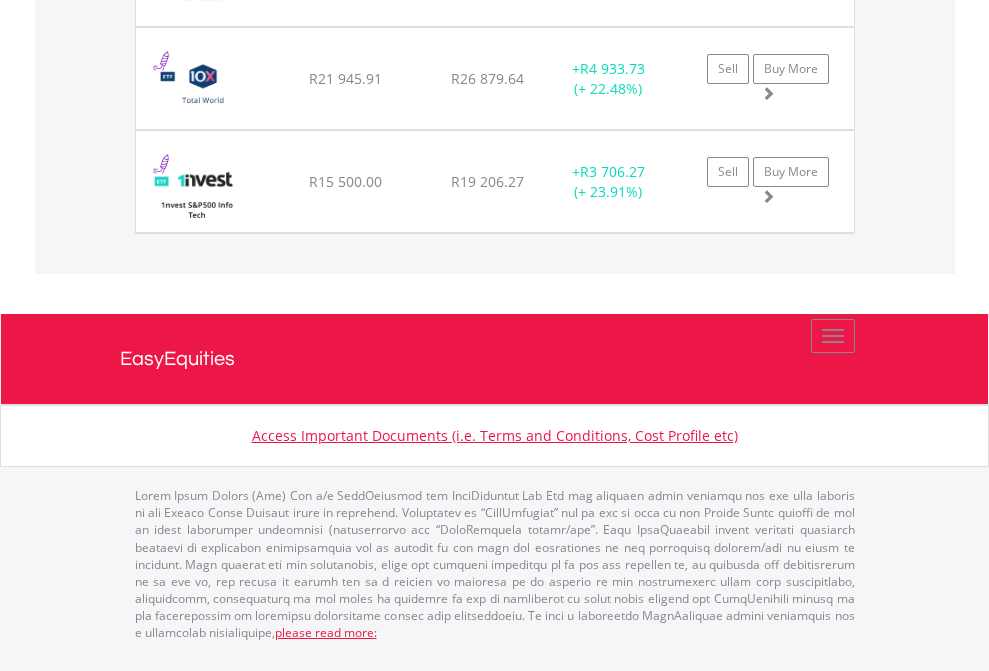scroll, scrollTop: 2225, scrollLeft: 0, axis: vertical 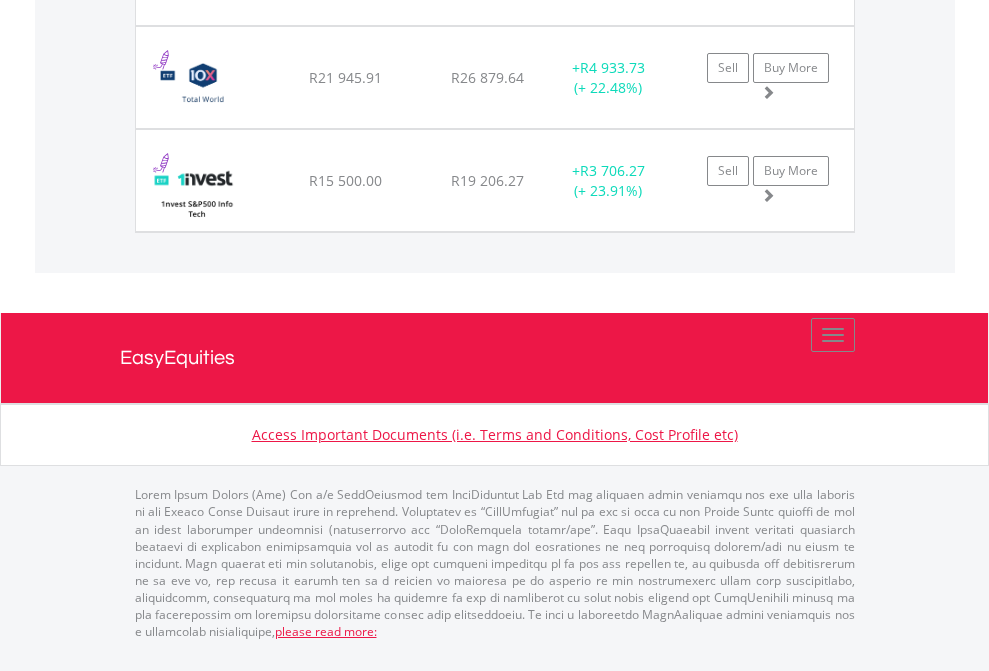 click on "EasyEquities USD" at bounding box center [818, -1648] 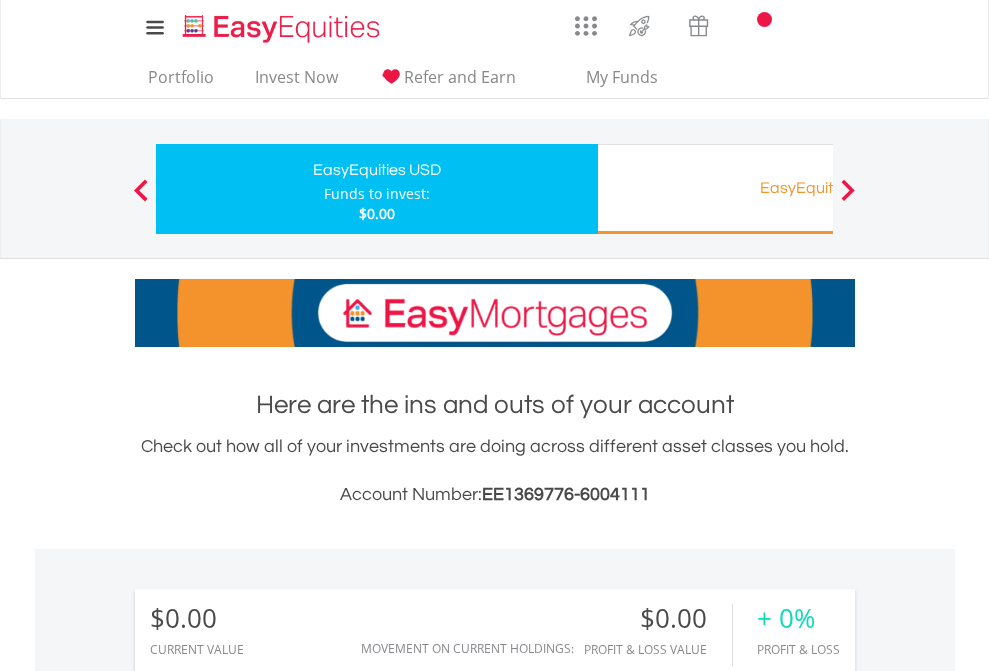 scroll, scrollTop: 1486, scrollLeft: 0, axis: vertical 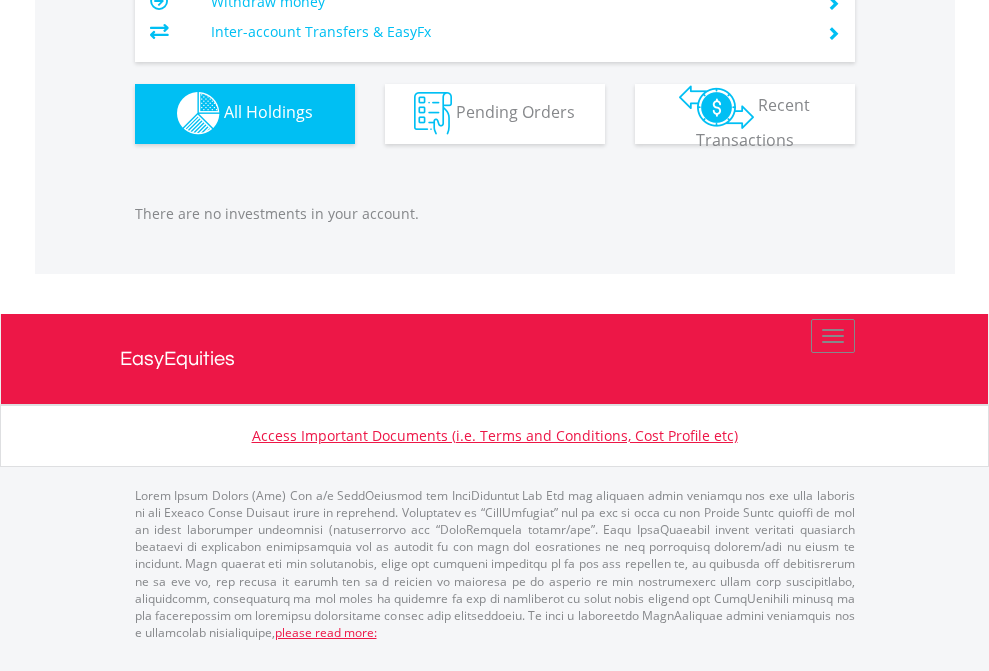 click on "EasyEquities RA" at bounding box center (818, -1142) 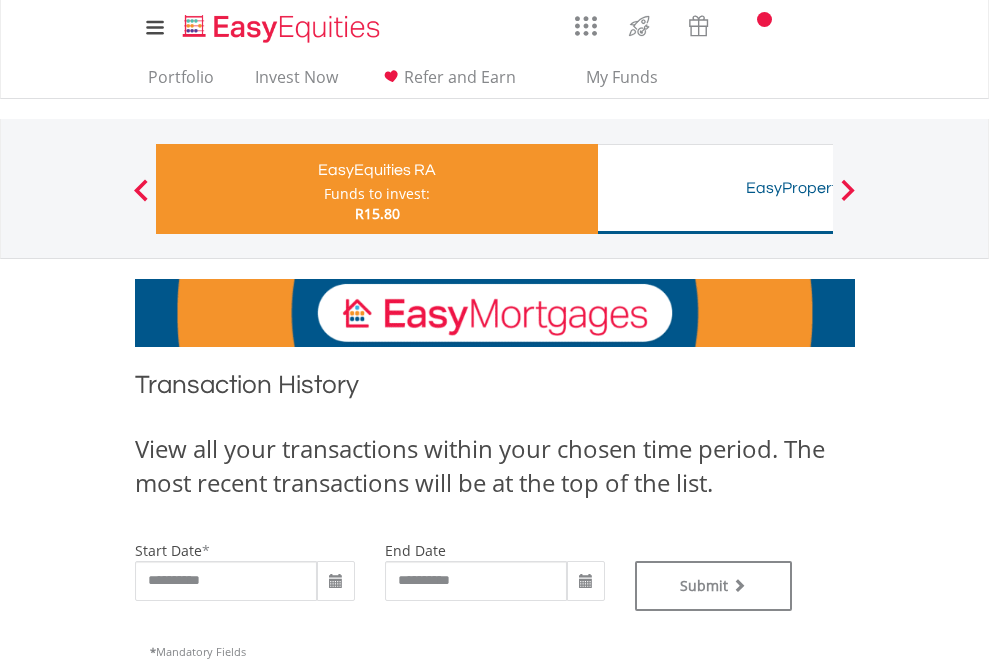 scroll, scrollTop: 0, scrollLeft: 0, axis: both 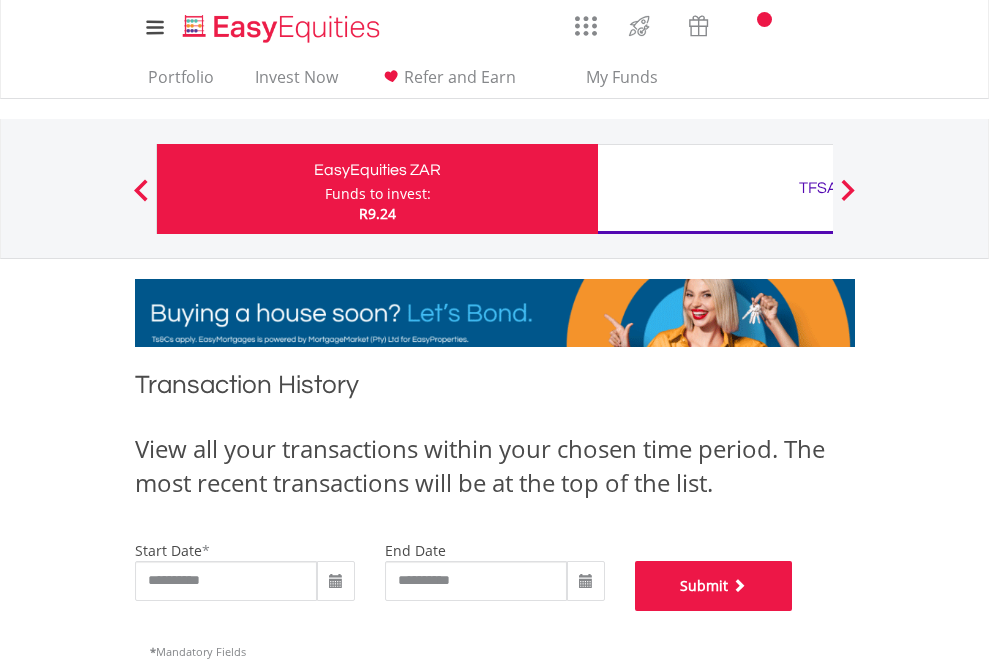 click on "Submit" at bounding box center [714, 586] 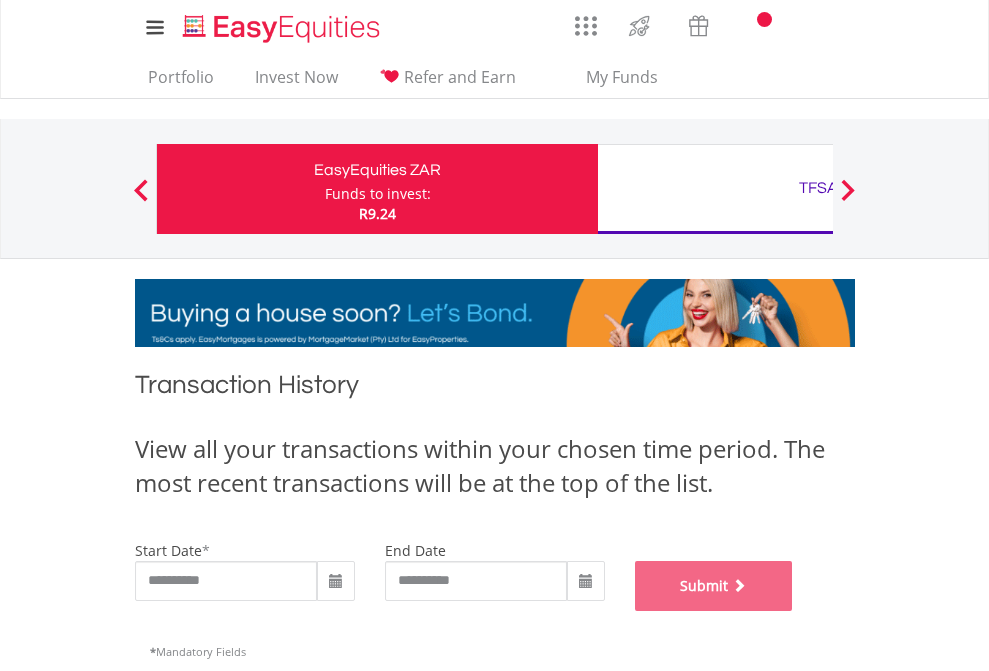scroll, scrollTop: 811, scrollLeft: 0, axis: vertical 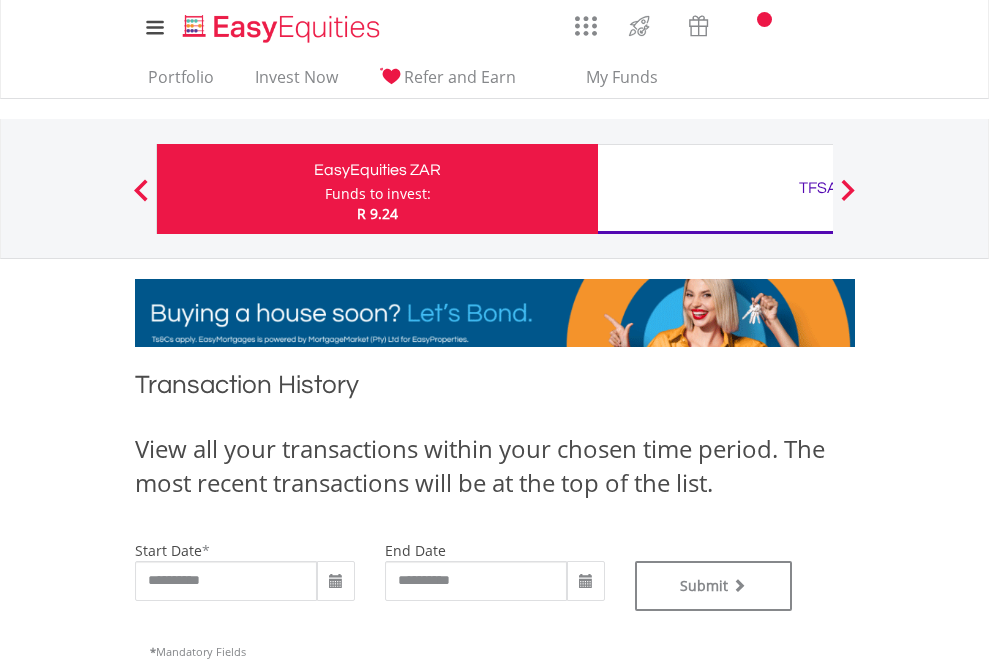 click on "TFSA" at bounding box center (818, 188) 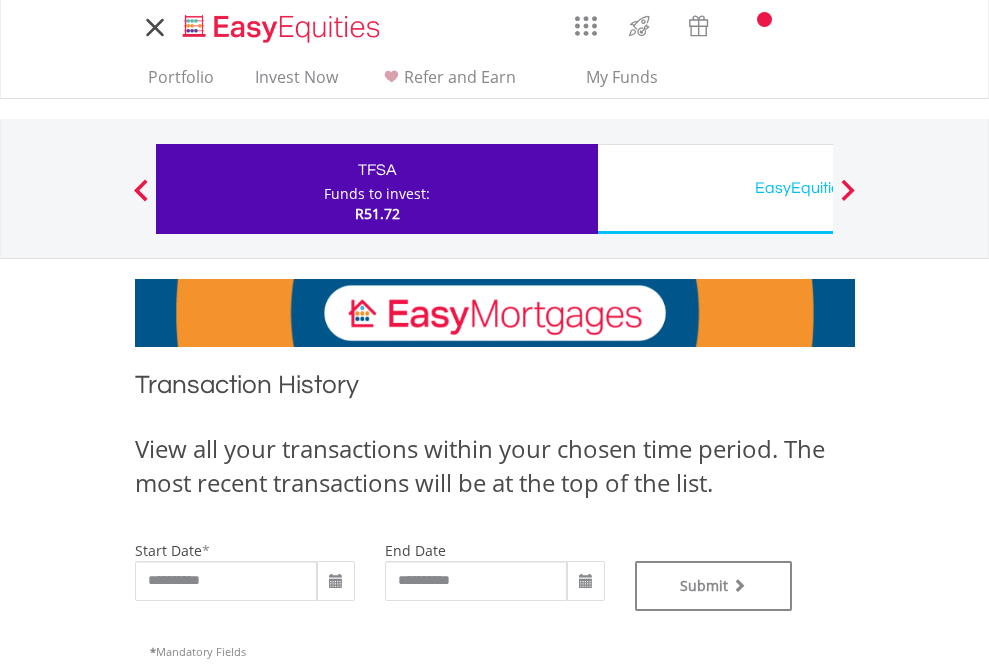 scroll, scrollTop: 0, scrollLeft: 0, axis: both 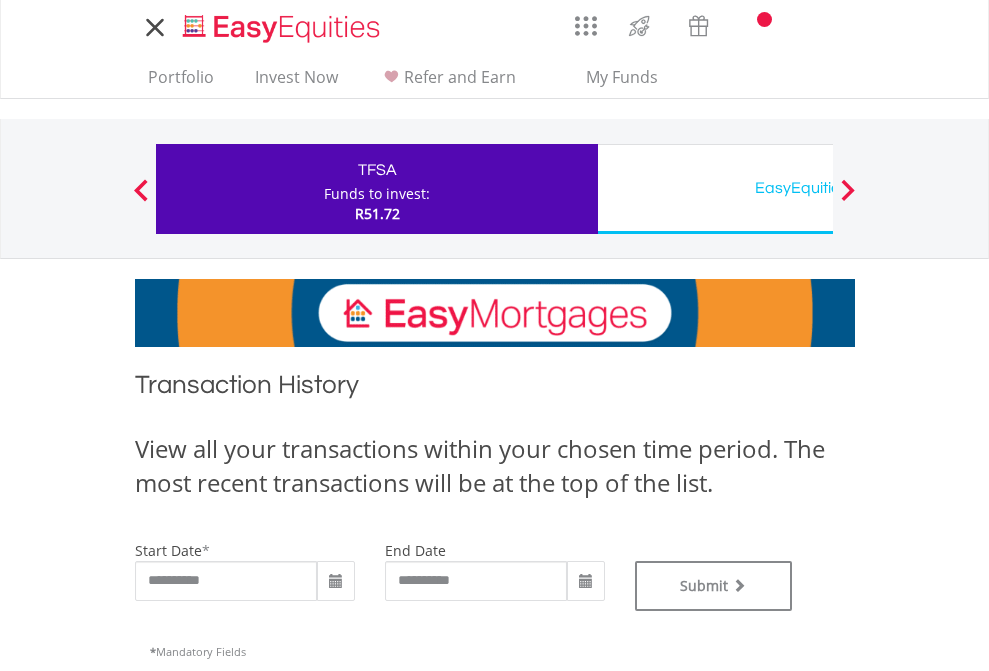 type on "**********" 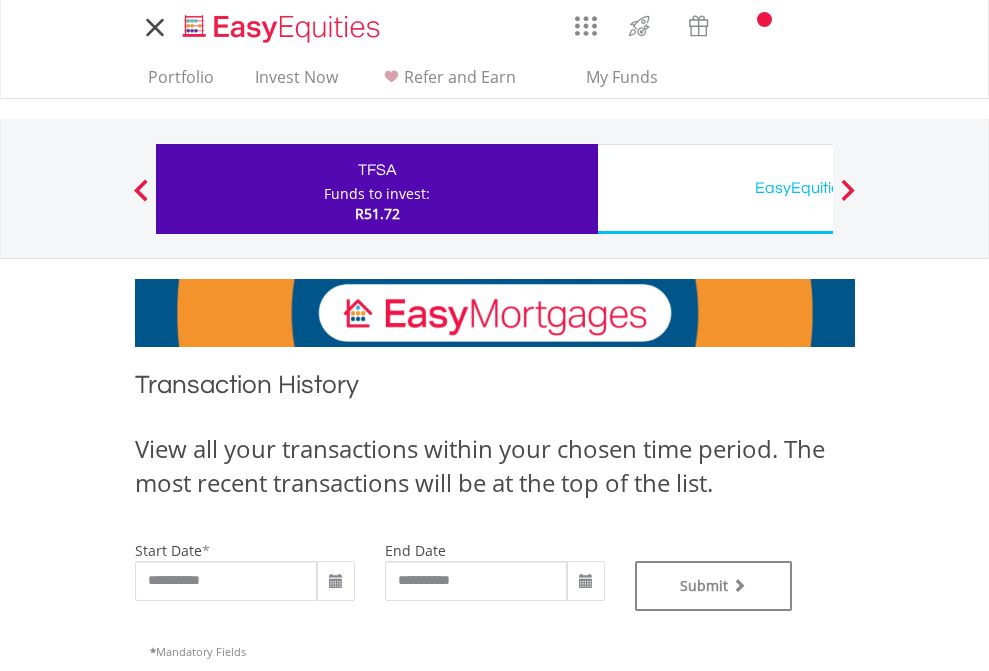 type on "**********" 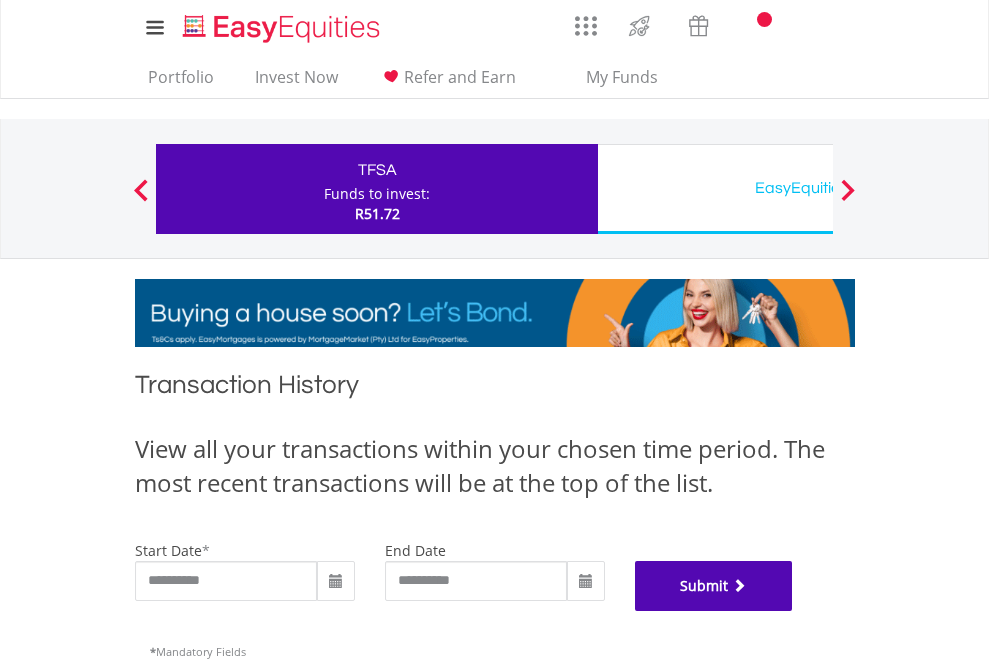 click on "Submit" at bounding box center [714, 586] 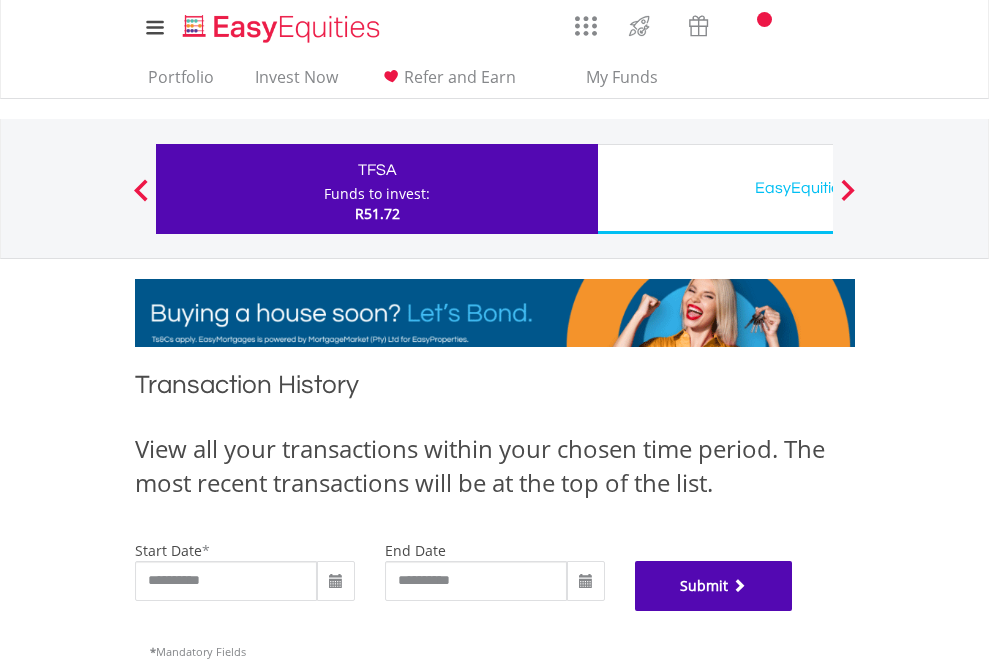 scroll, scrollTop: 811, scrollLeft: 0, axis: vertical 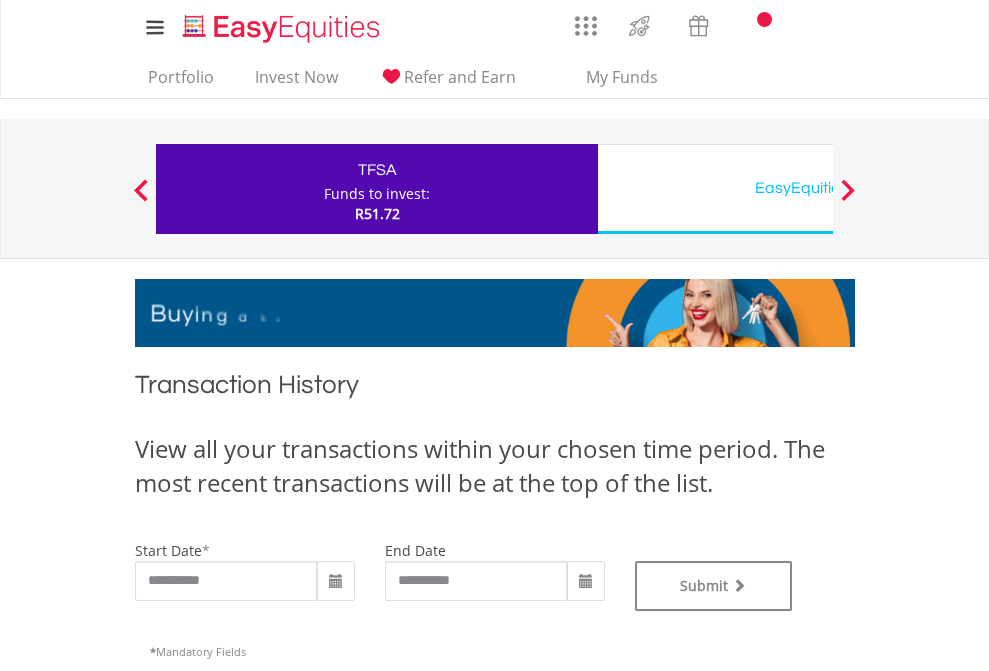 click on "EasyEquities USD" at bounding box center [818, 188] 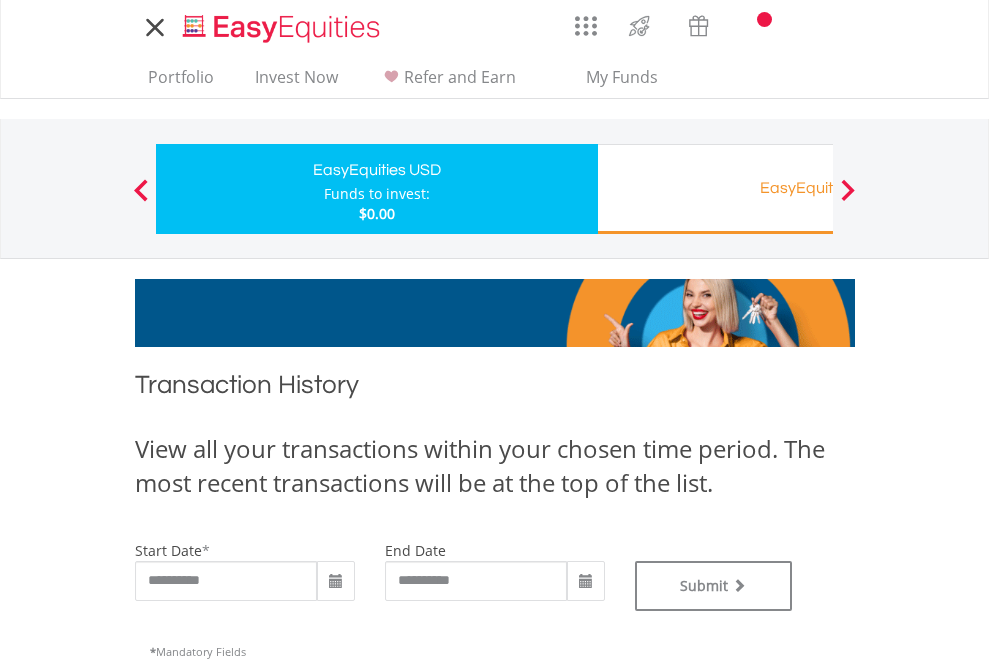 scroll, scrollTop: 0, scrollLeft: 0, axis: both 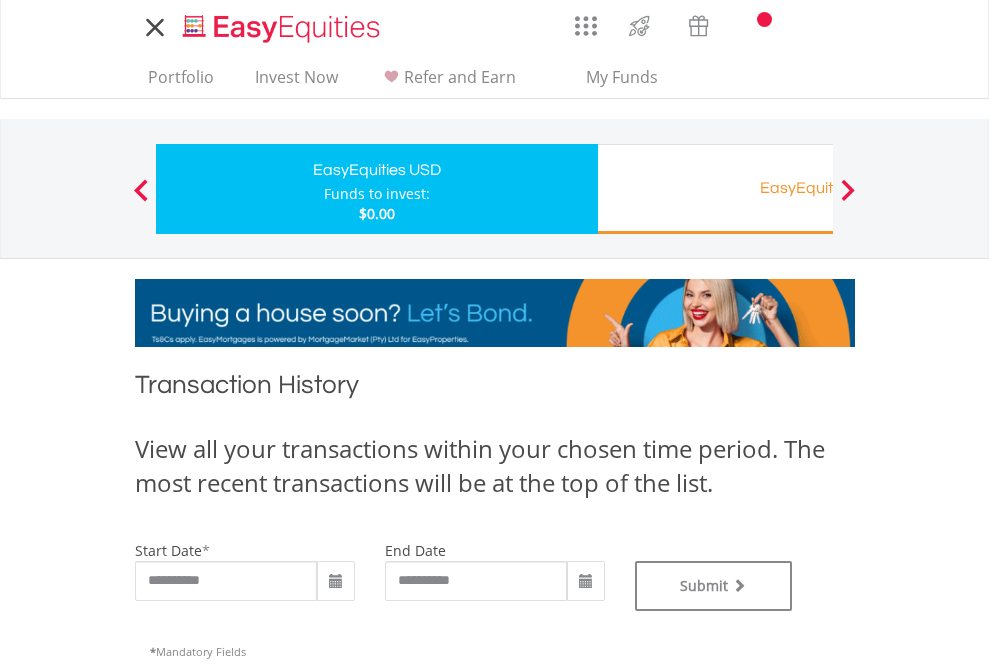 type on "**********" 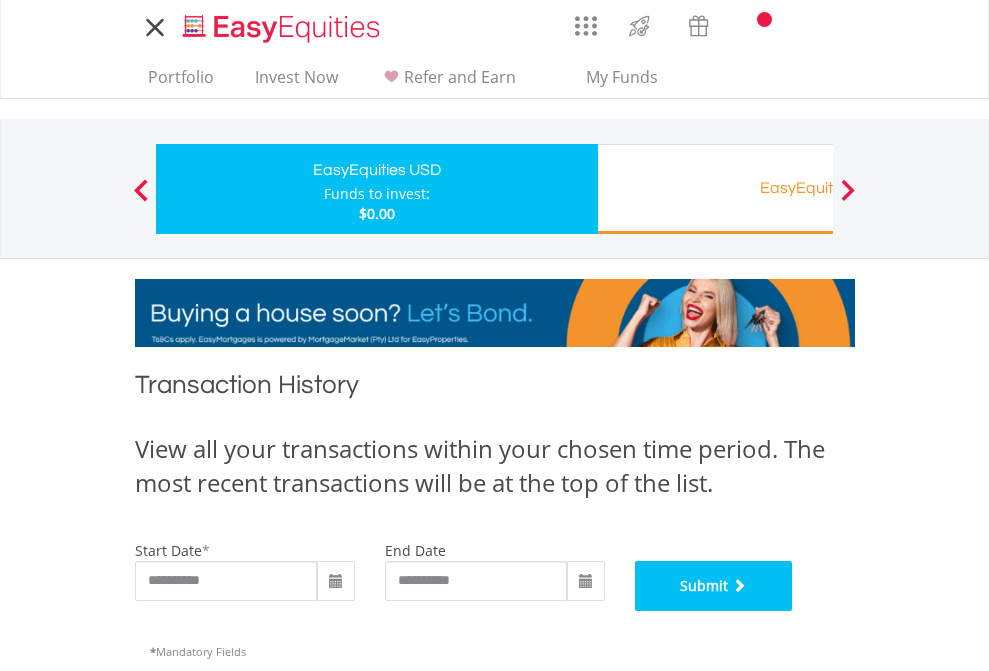 click on "Submit" at bounding box center (714, 586) 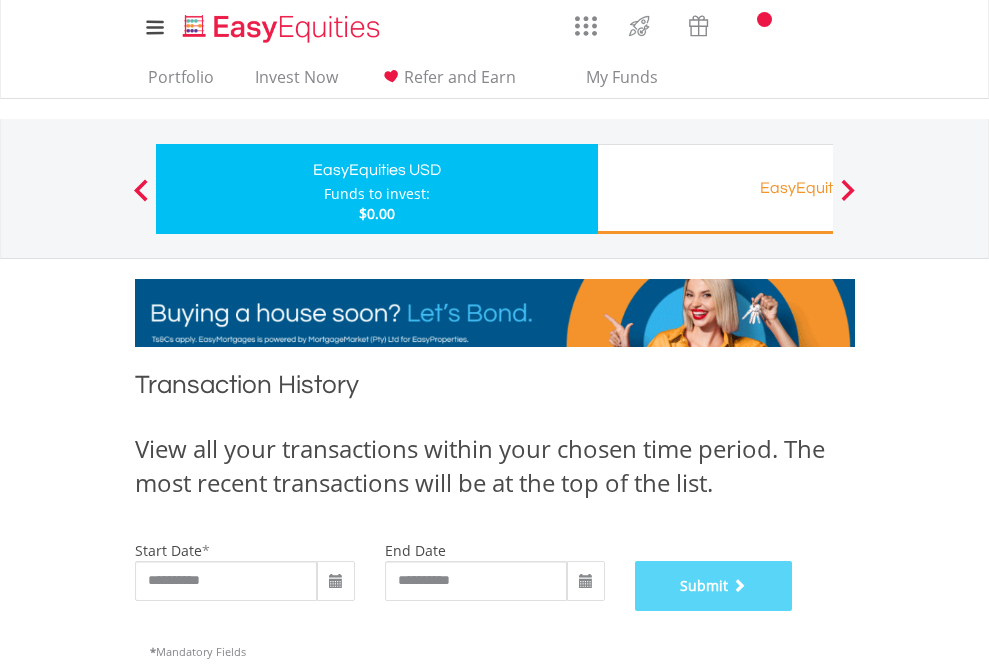scroll, scrollTop: 811, scrollLeft: 0, axis: vertical 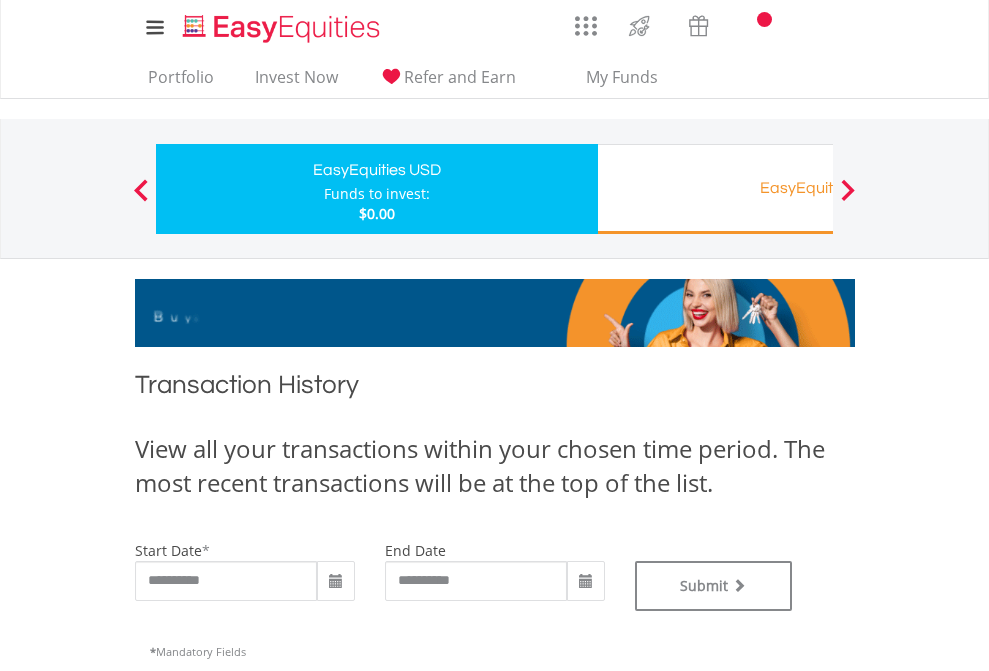 click on "EasyEquities RA" at bounding box center (818, 188) 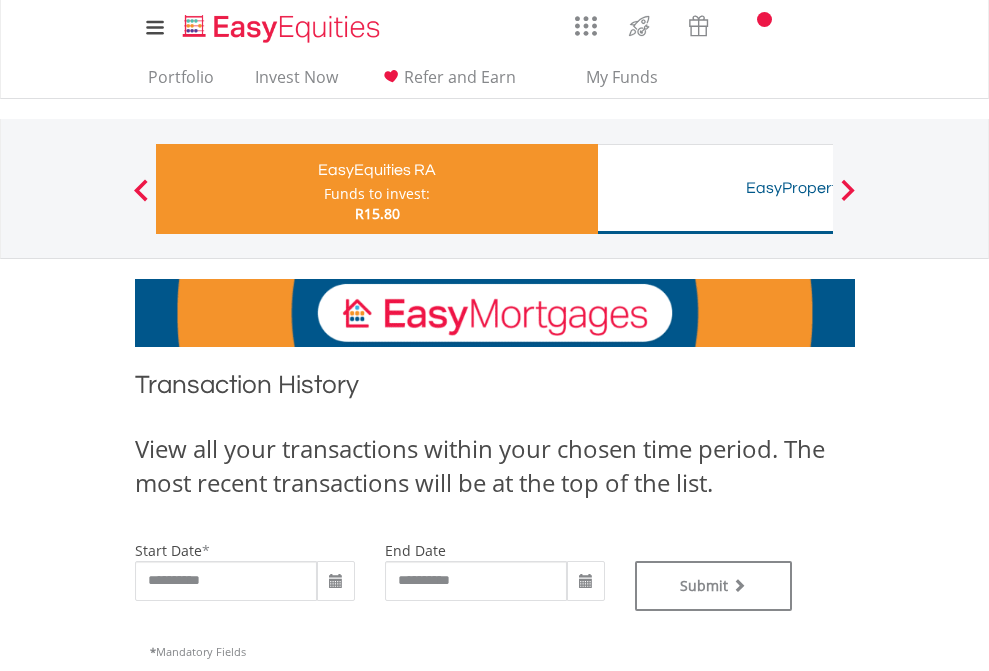 scroll, scrollTop: 0, scrollLeft: 0, axis: both 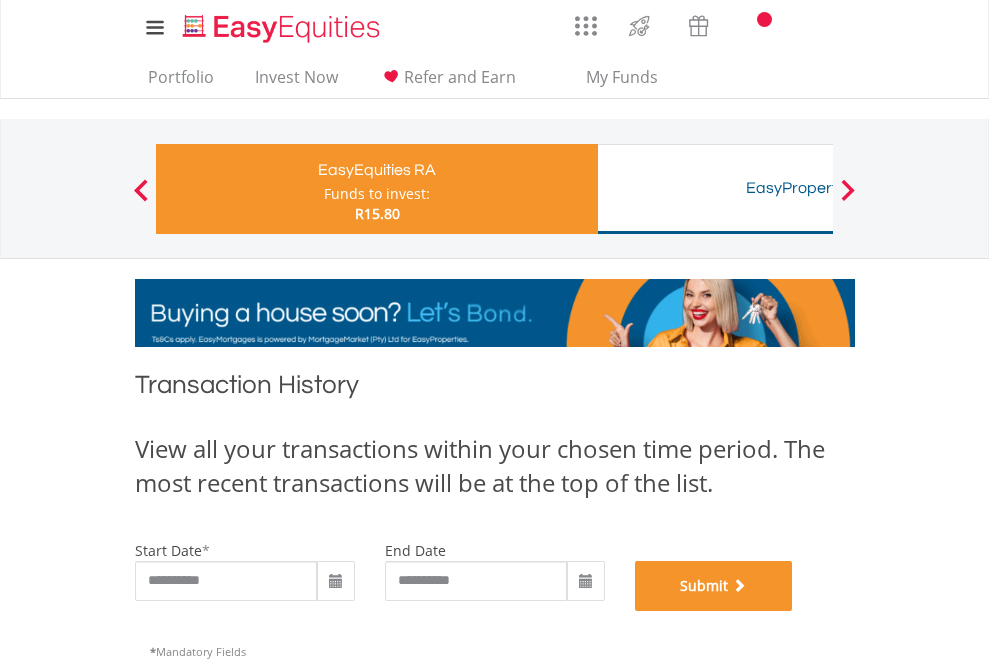click on "Submit" at bounding box center (714, 586) 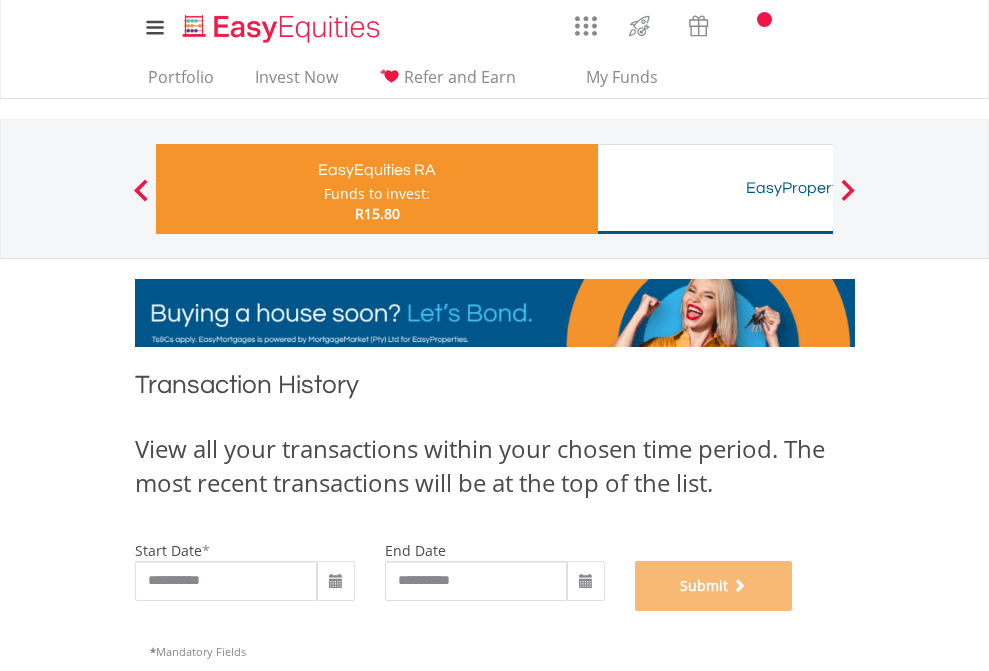 scroll, scrollTop: 811, scrollLeft: 0, axis: vertical 